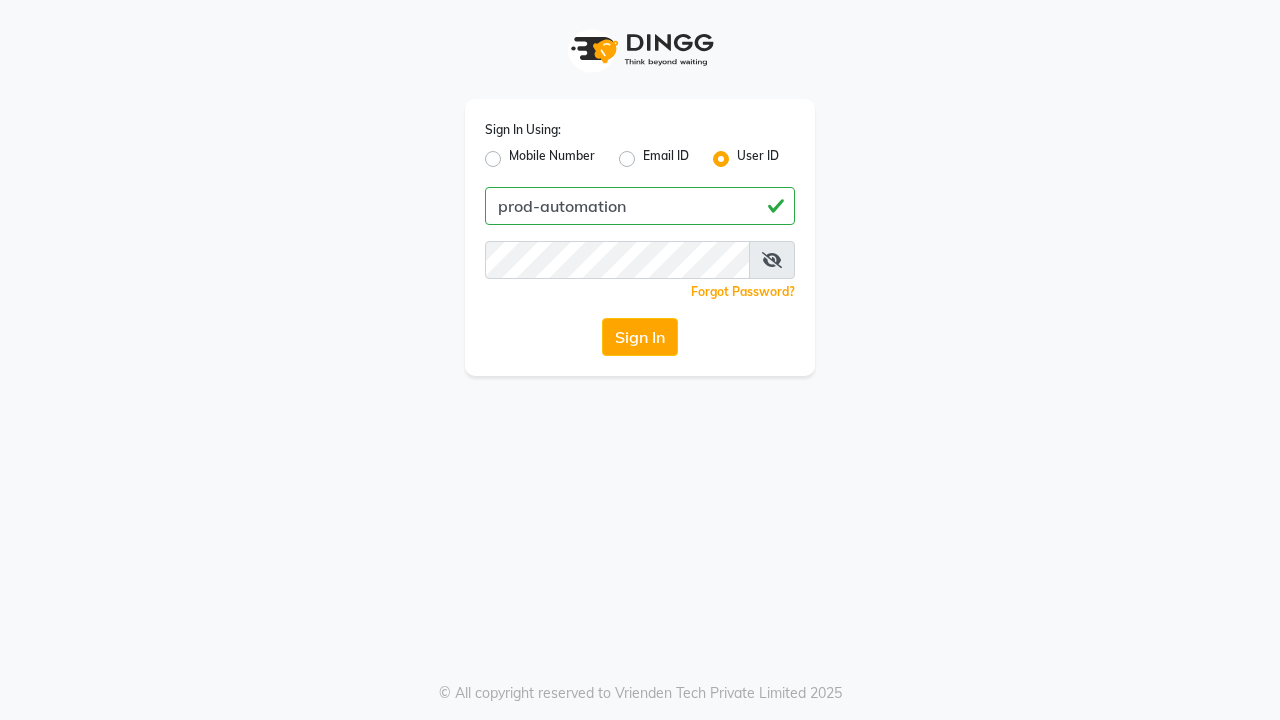 scroll, scrollTop: 0, scrollLeft: 0, axis: both 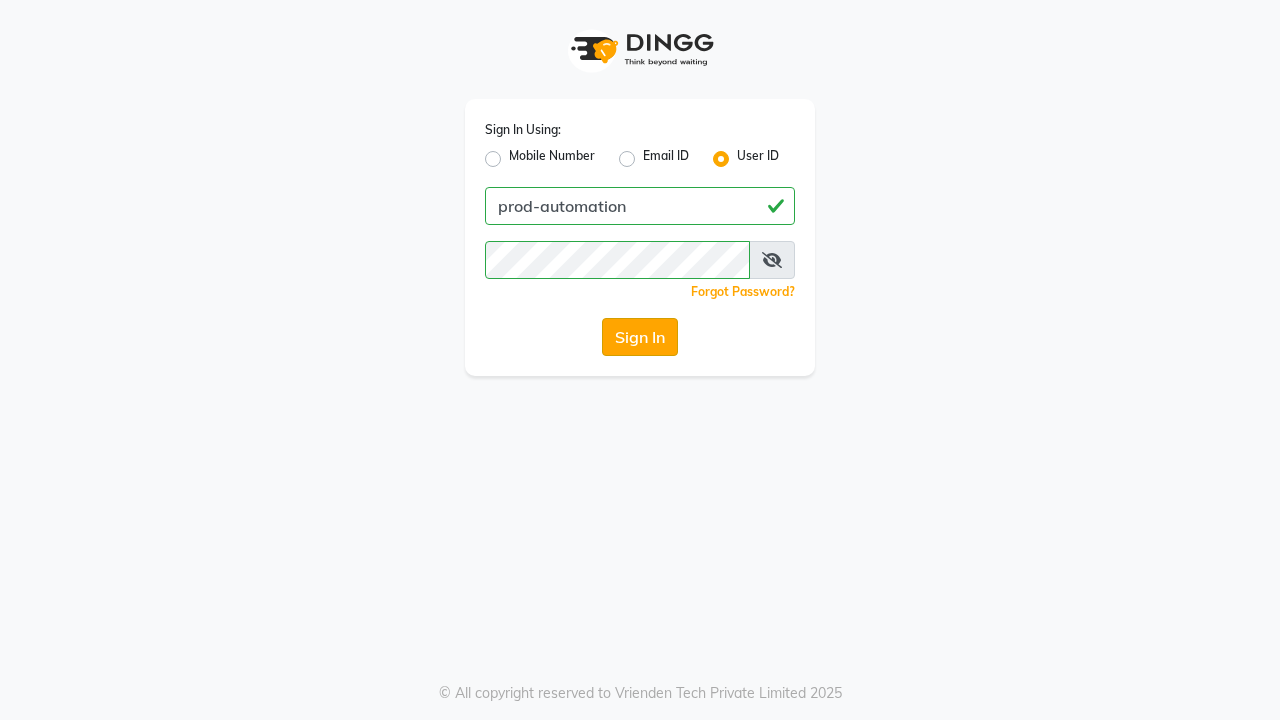 click on "Sign In" 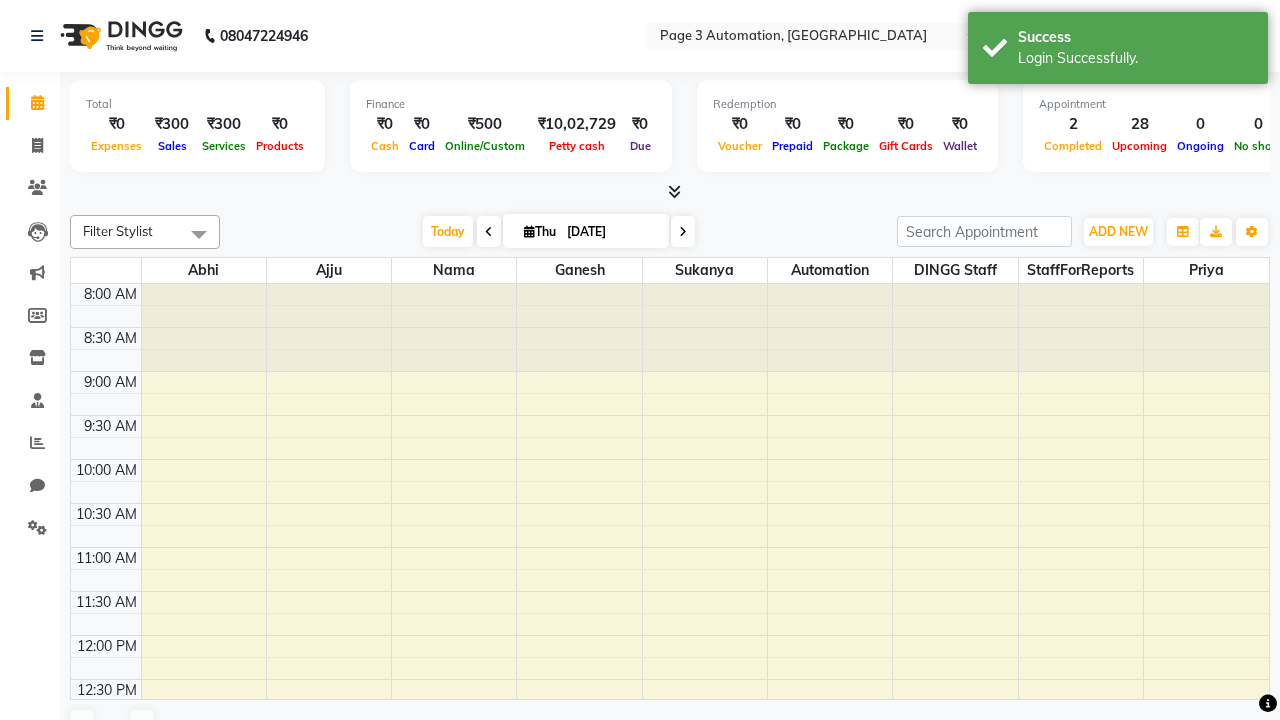 select on "en" 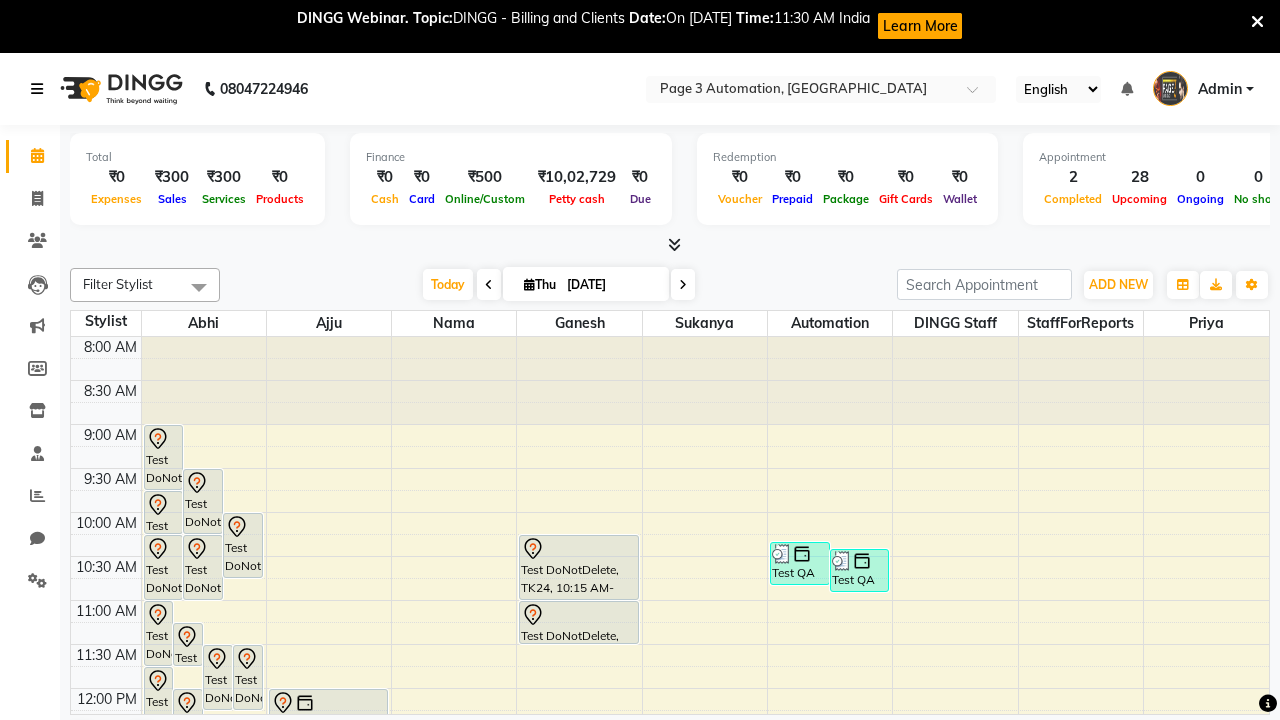 click at bounding box center [37, 89] 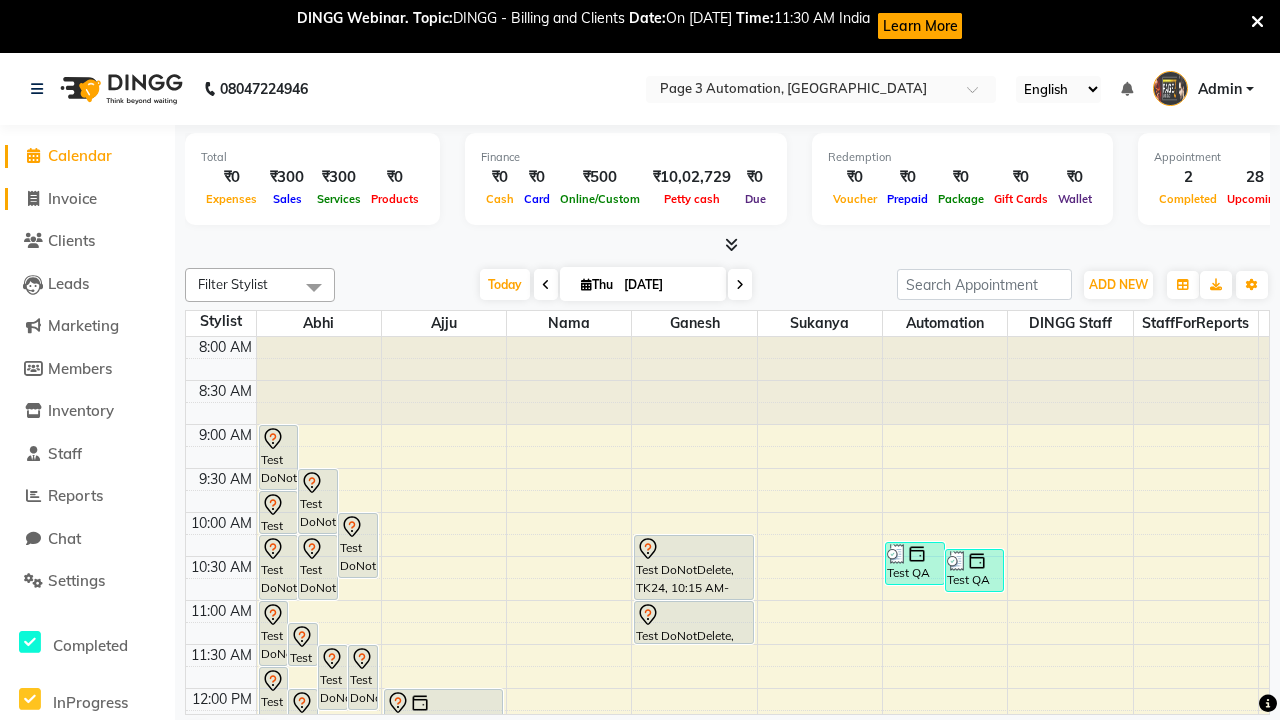 click on "Invoice" 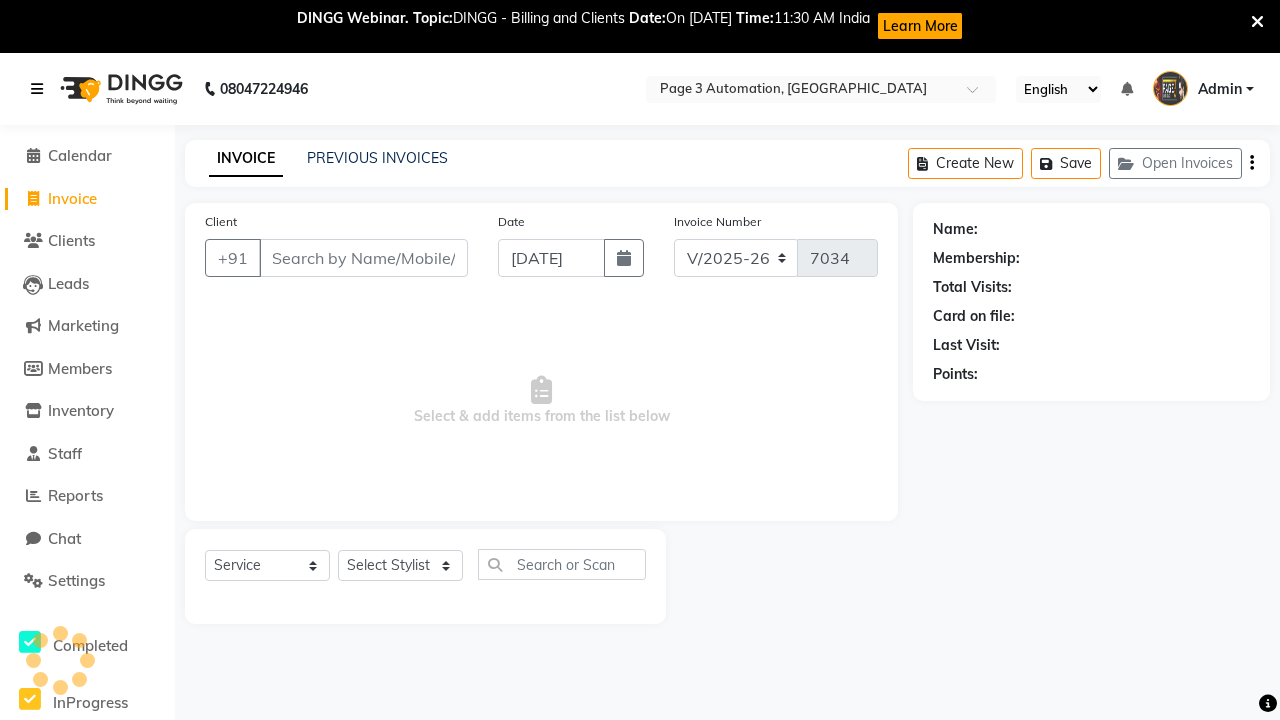 click at bounding box center [37, 89] 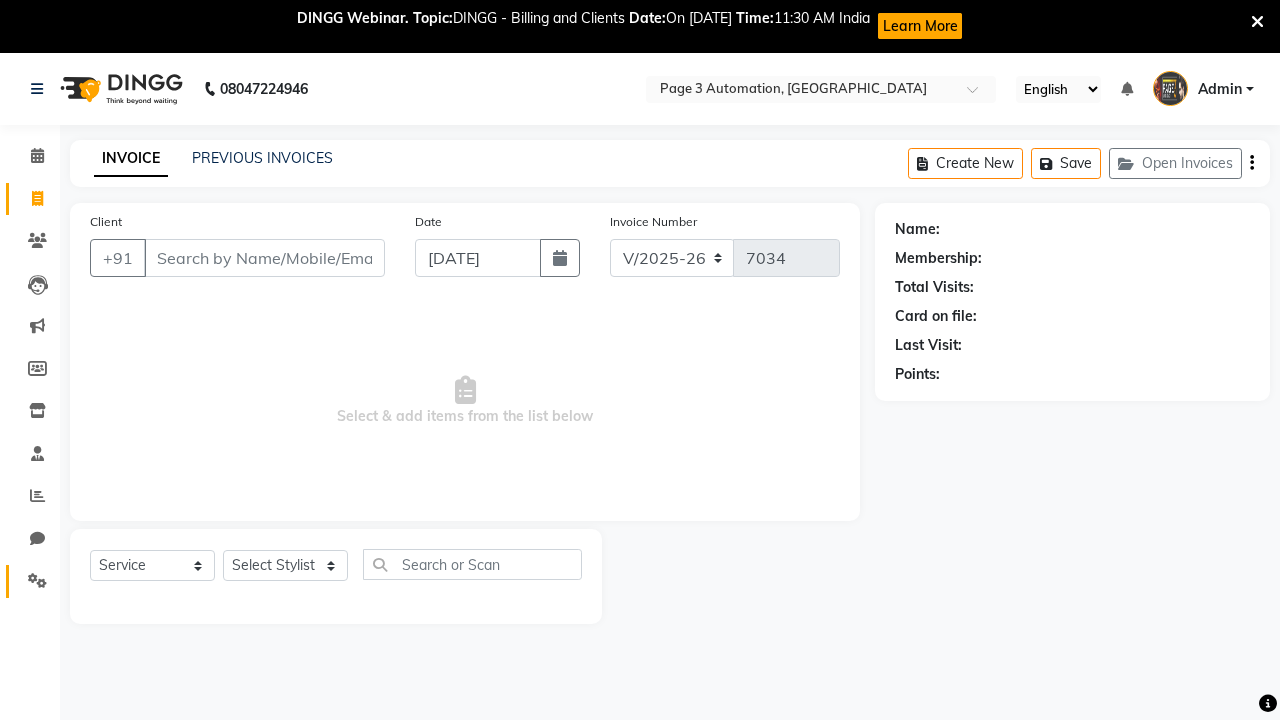 click 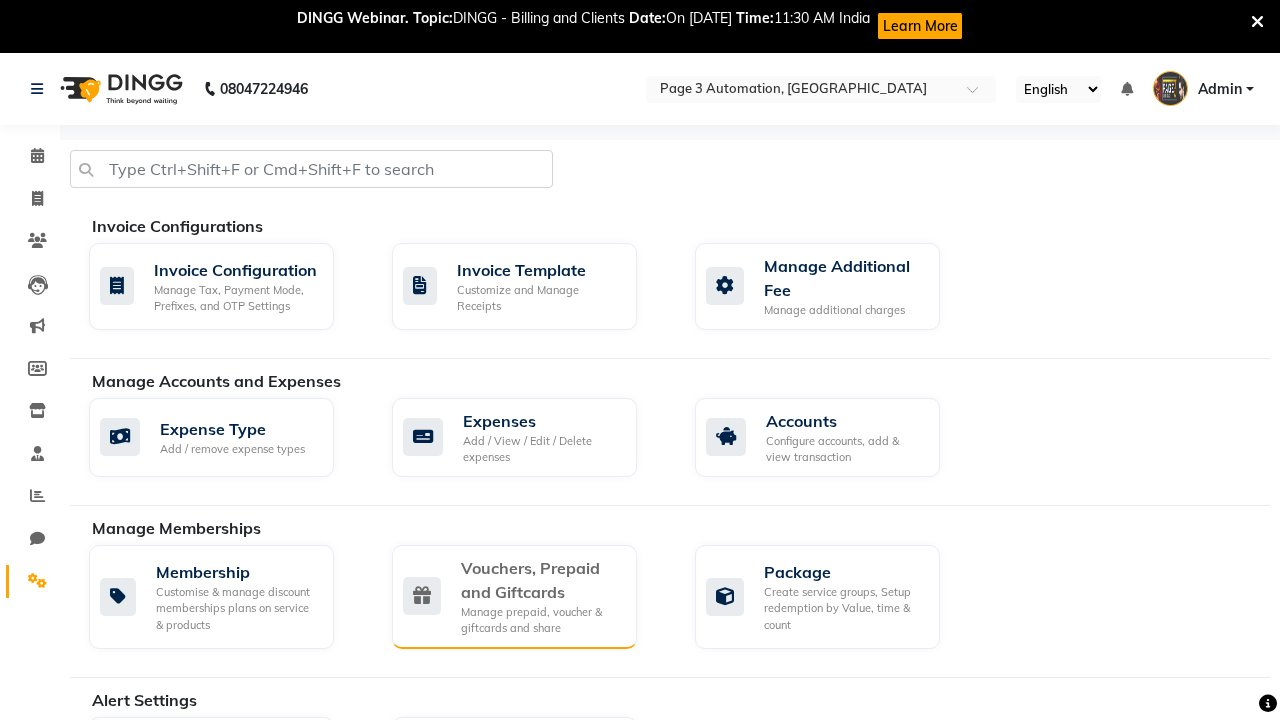 click on "Vouchers, Prepaid and Giftcards" 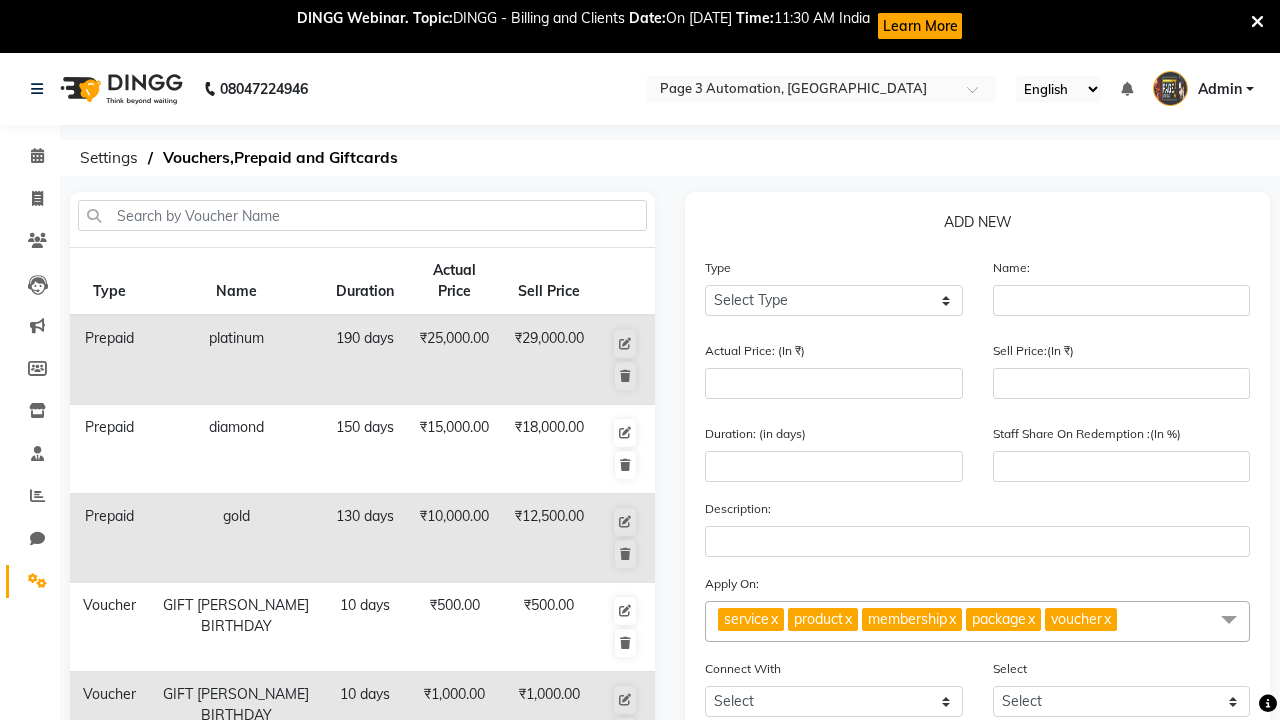 select on "V" 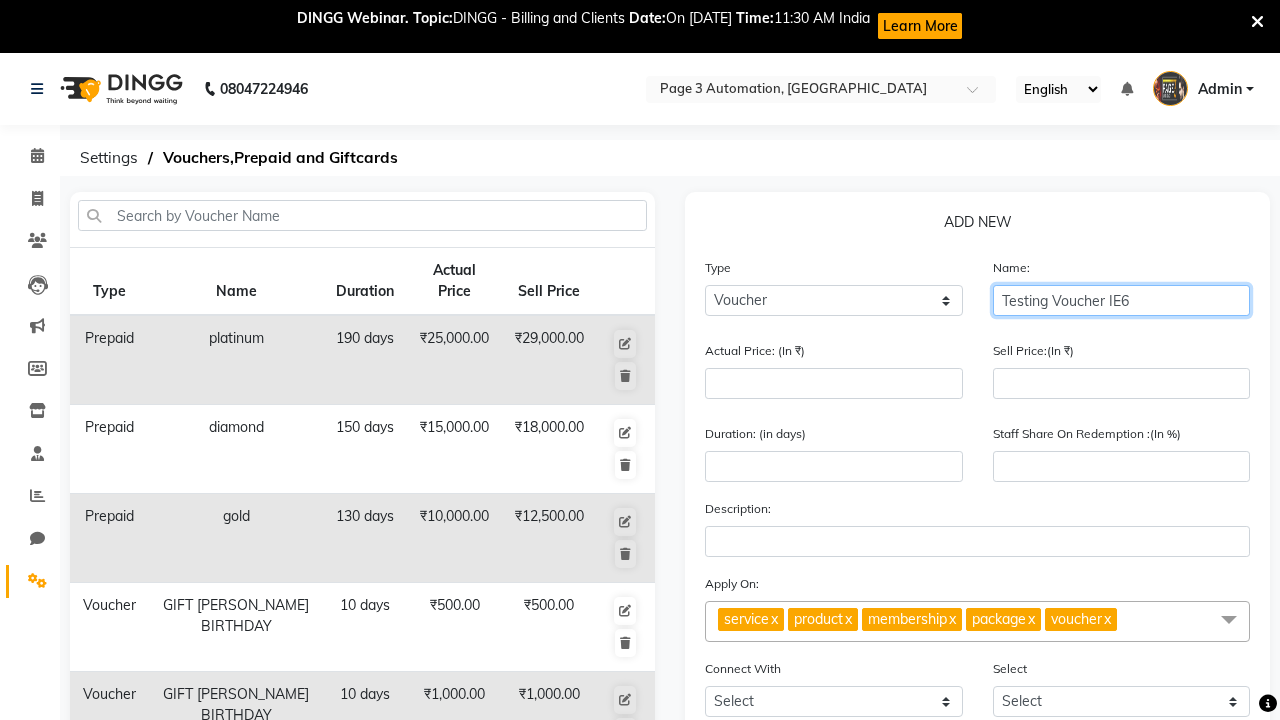 type on "Testing Voucher IE6" 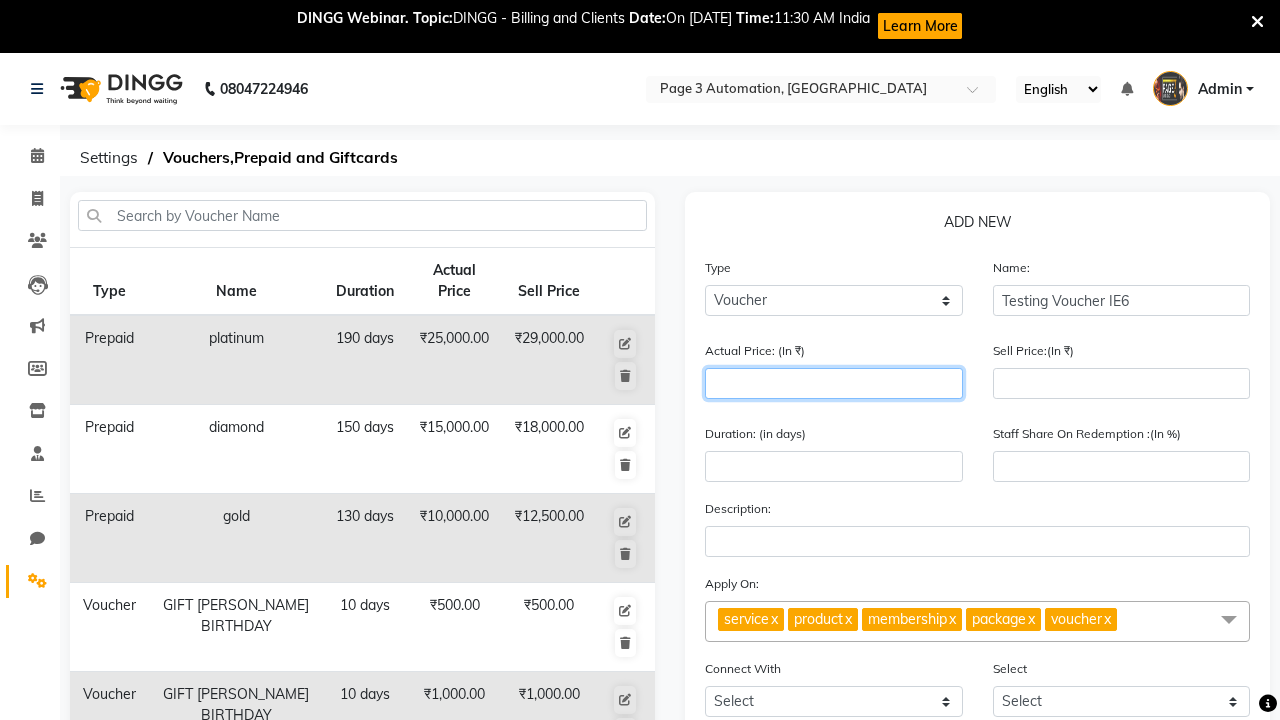 type on "1500" 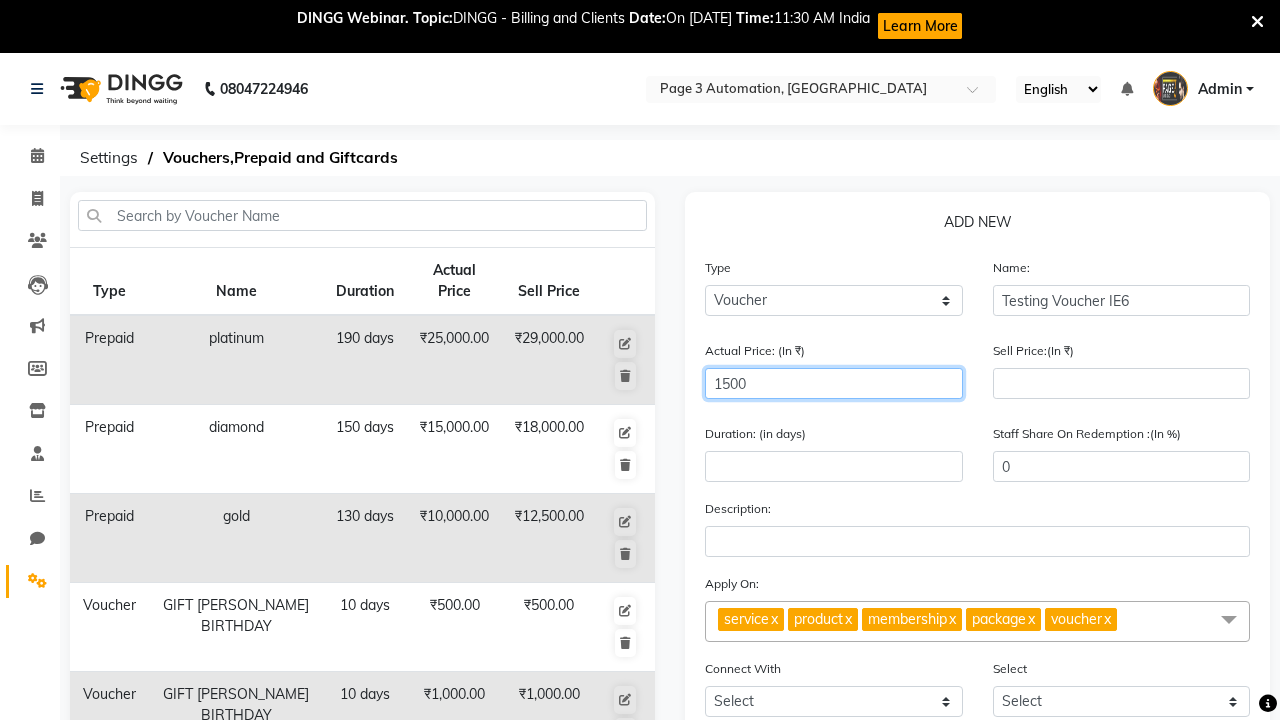type on "1500" 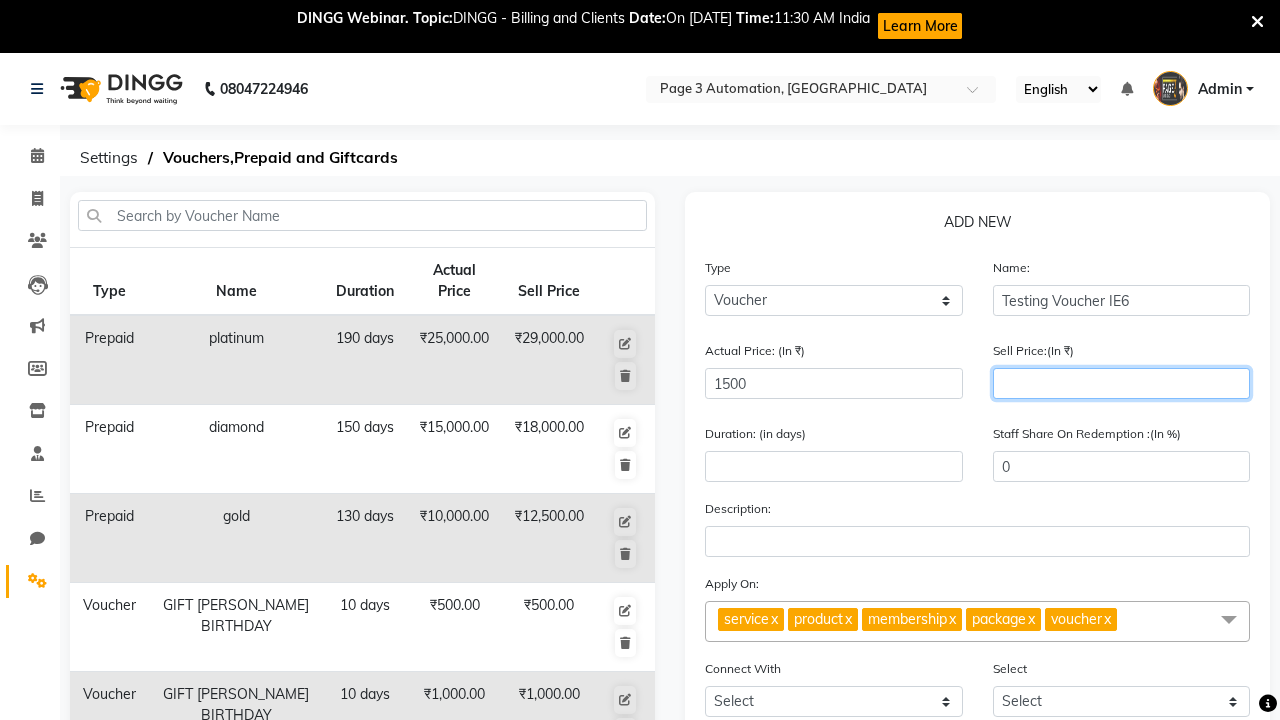type on "1200" 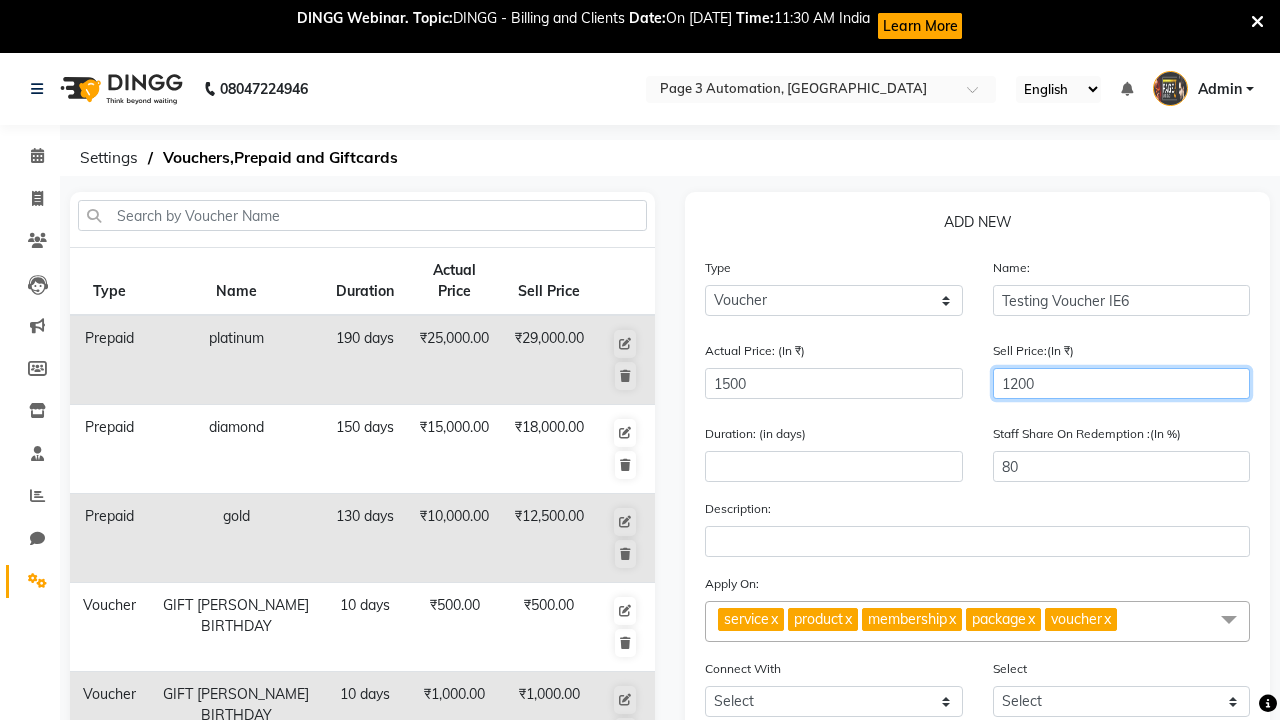 type on "1200" 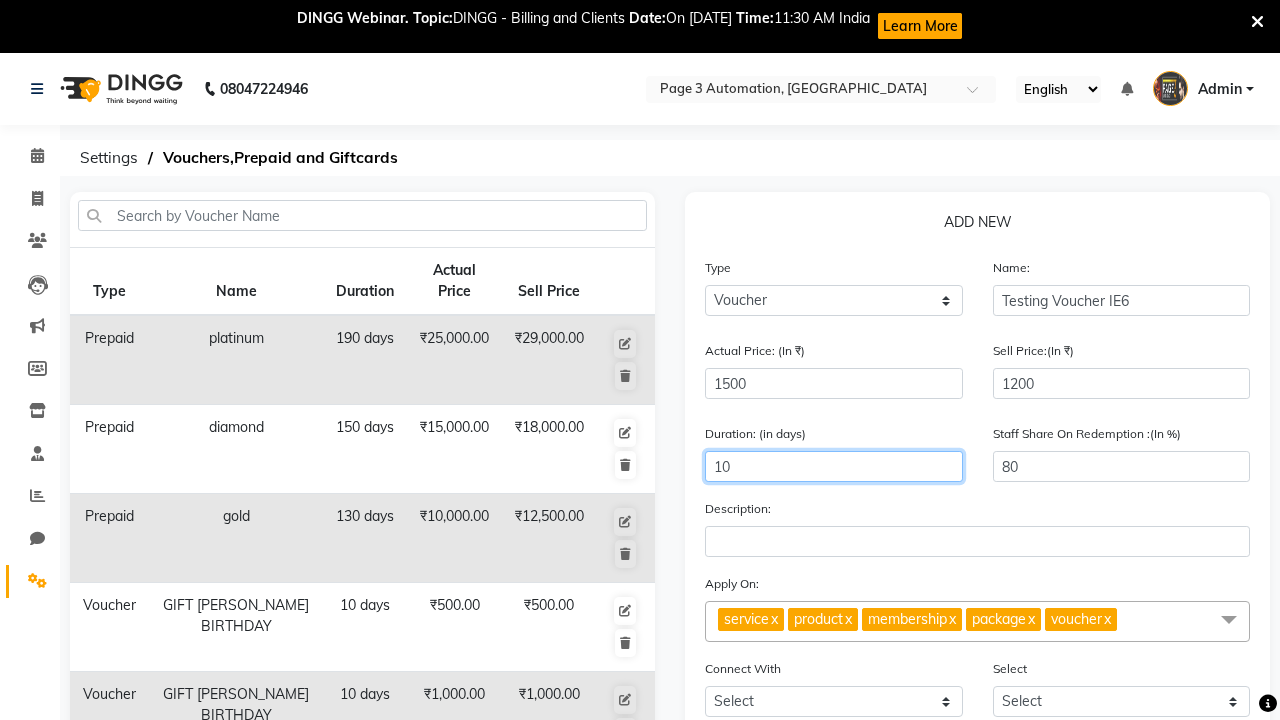 scroll, scrollTop: 550, scrollLeft: 0, axis: vertical 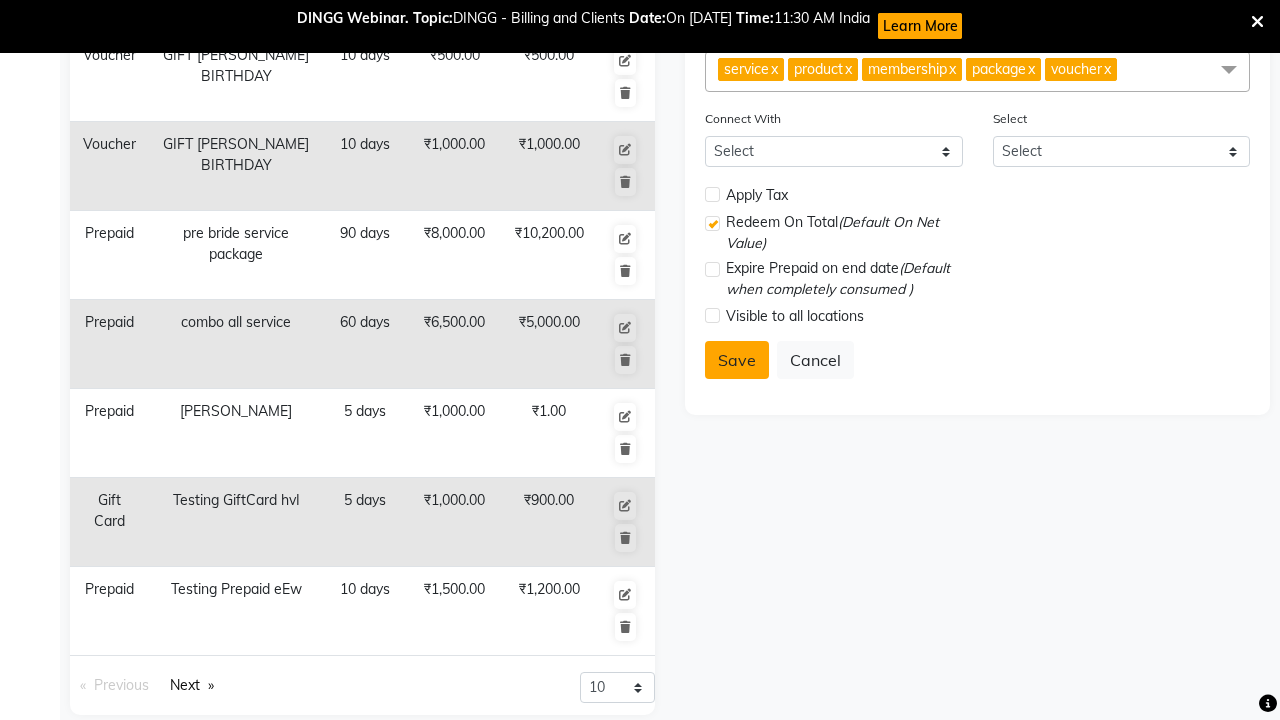 type on "10" 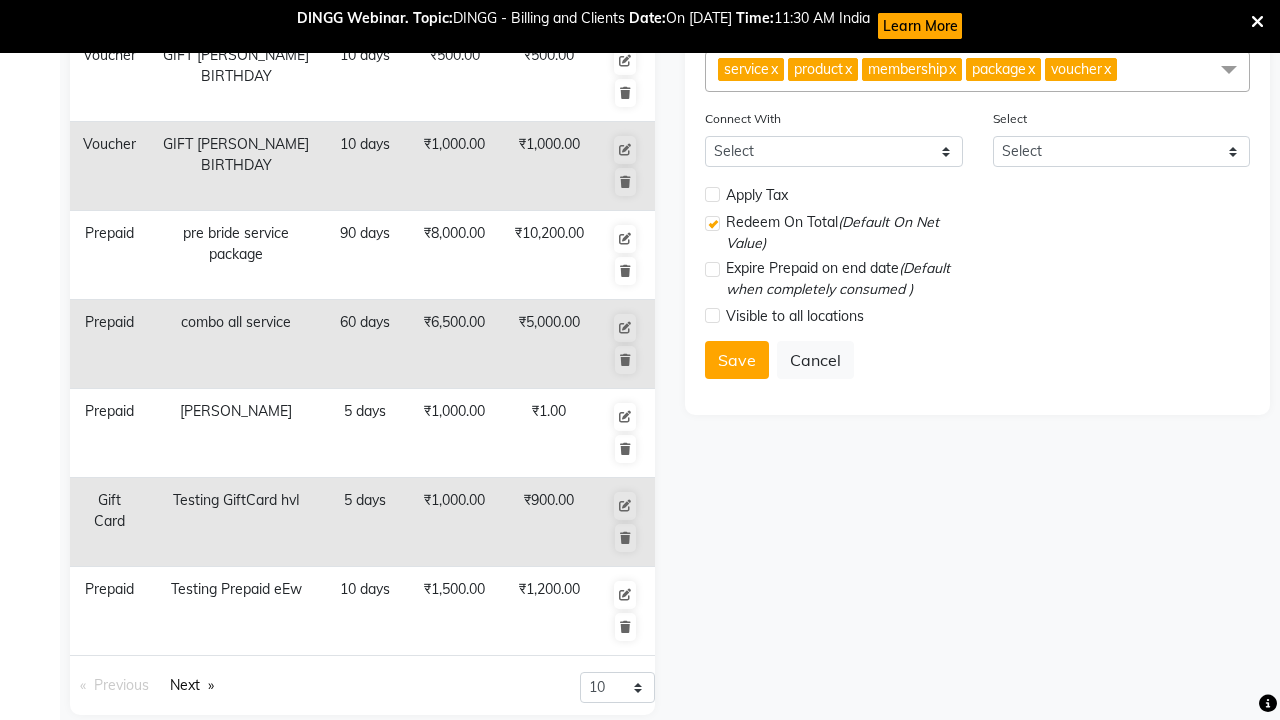 click on "Admin" at bounding box center [1220, -461] 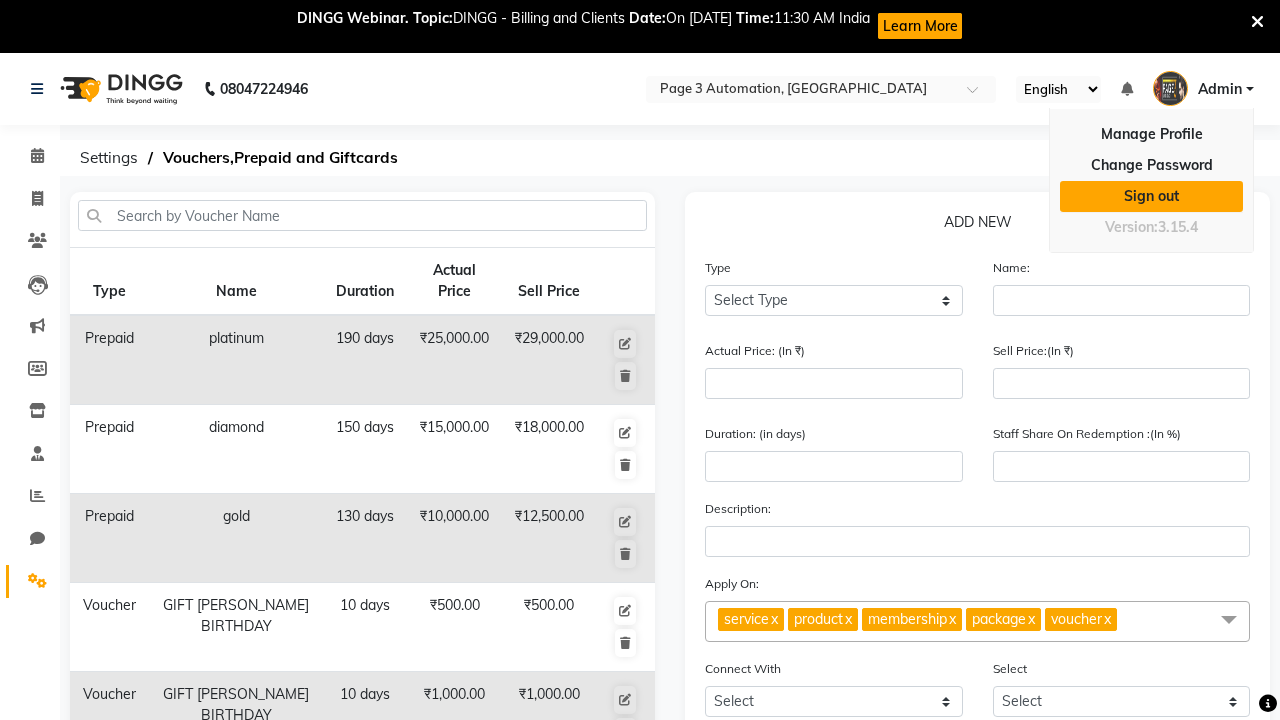 click on "Sign out" at bounding box center [1151, 196] 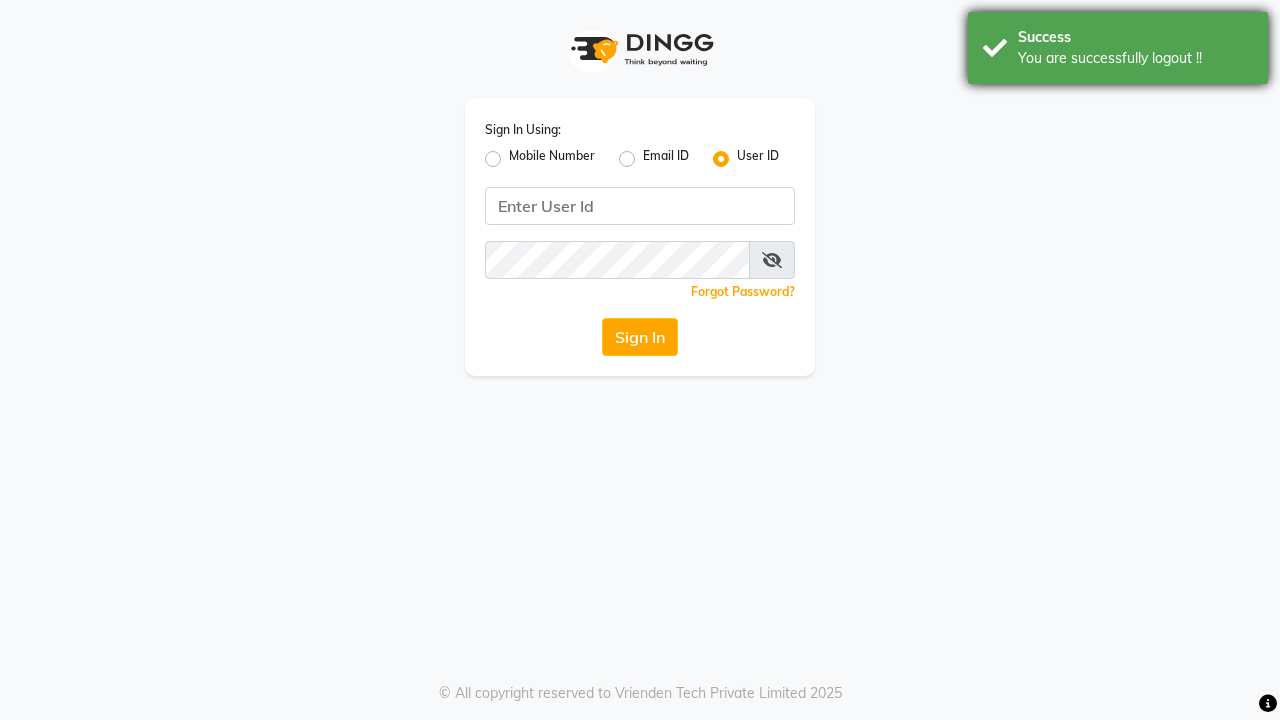 click on "You are successfully logout !!" at bounding box center (1135, 58) 